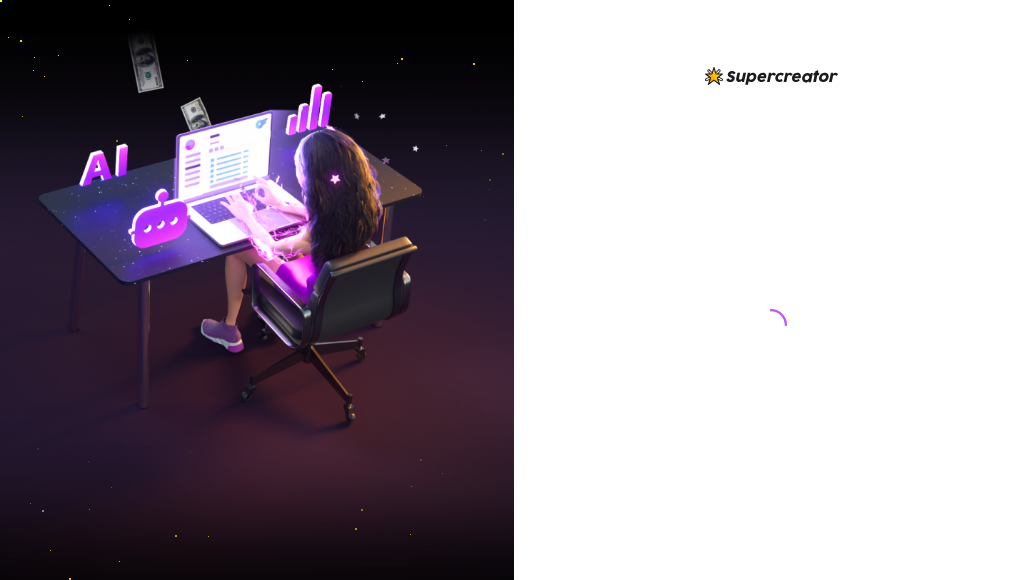 scroll, scrollTop: 0, scrollLeft: 0, axis: both 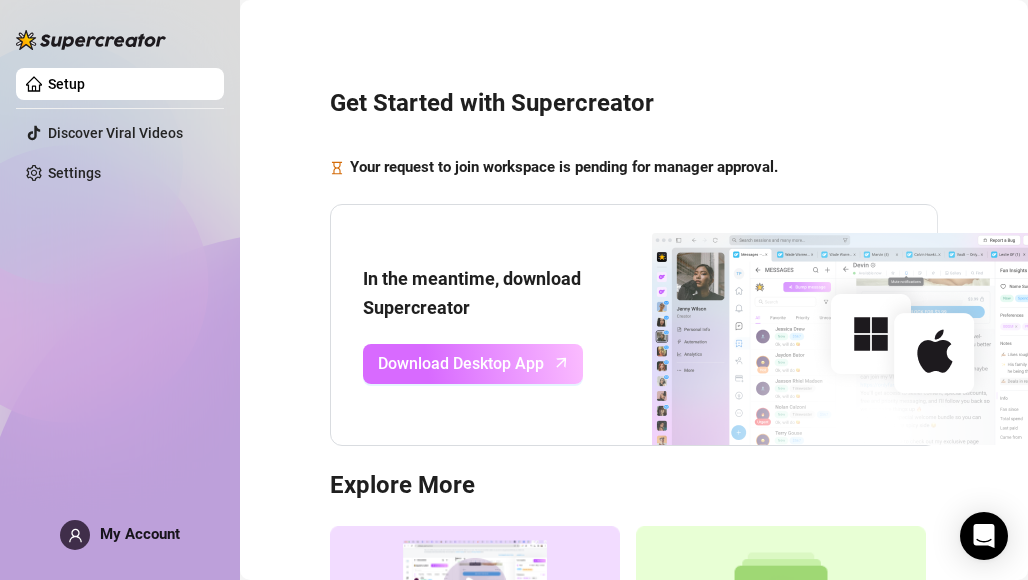 click on "Download Desktop App" at bounding box center (473, 364) 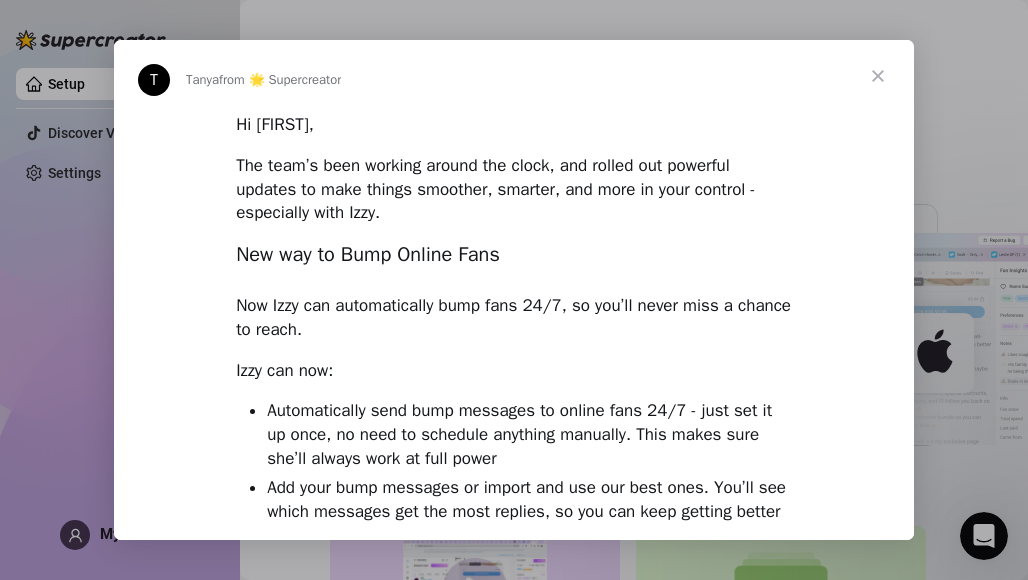 scroll, scrollTop: 0, scrollLeft: 0, axis: both 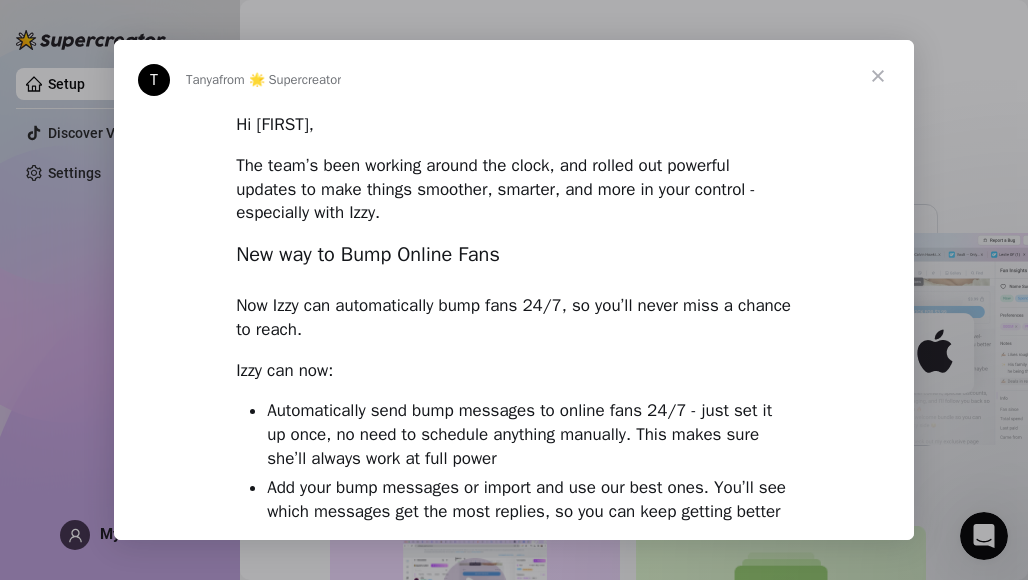click at bounding box center [878, 76] 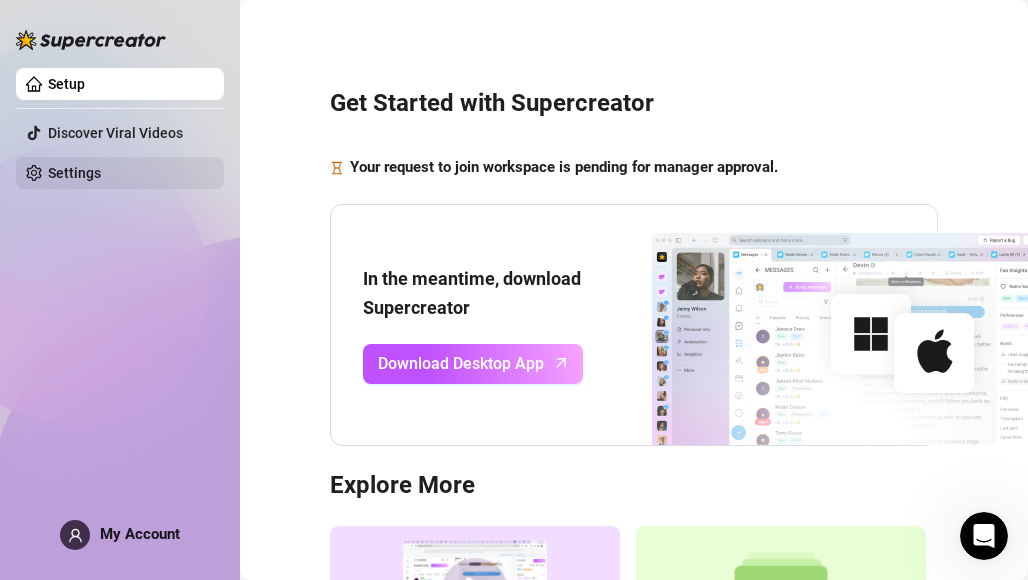 click on "Settings" at bounding box center (74, 173) 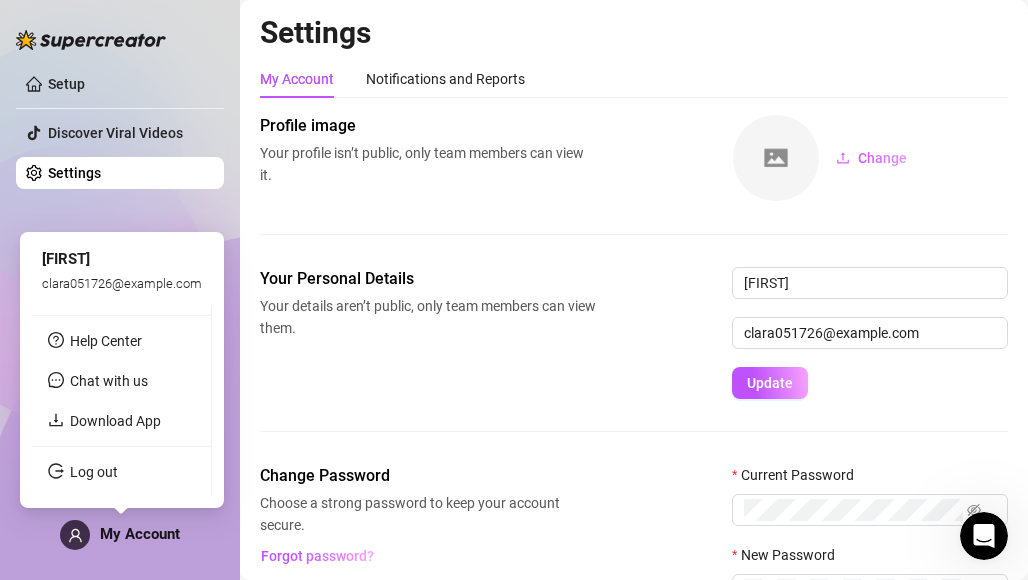 click on "My Account" at bounding box center (140, 534) 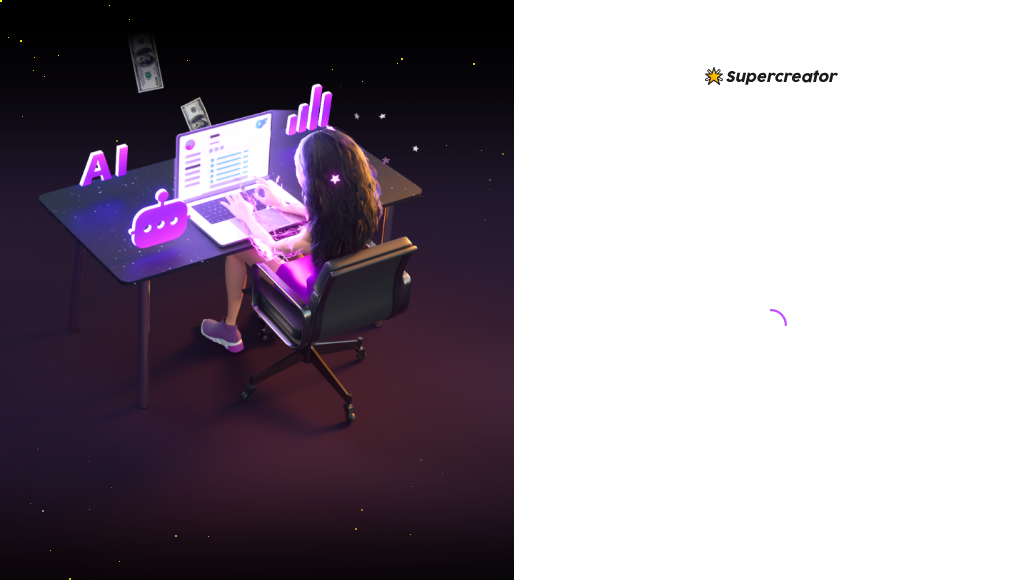scroll, scrollTop: 0, scrollLeft: 0, axis: both 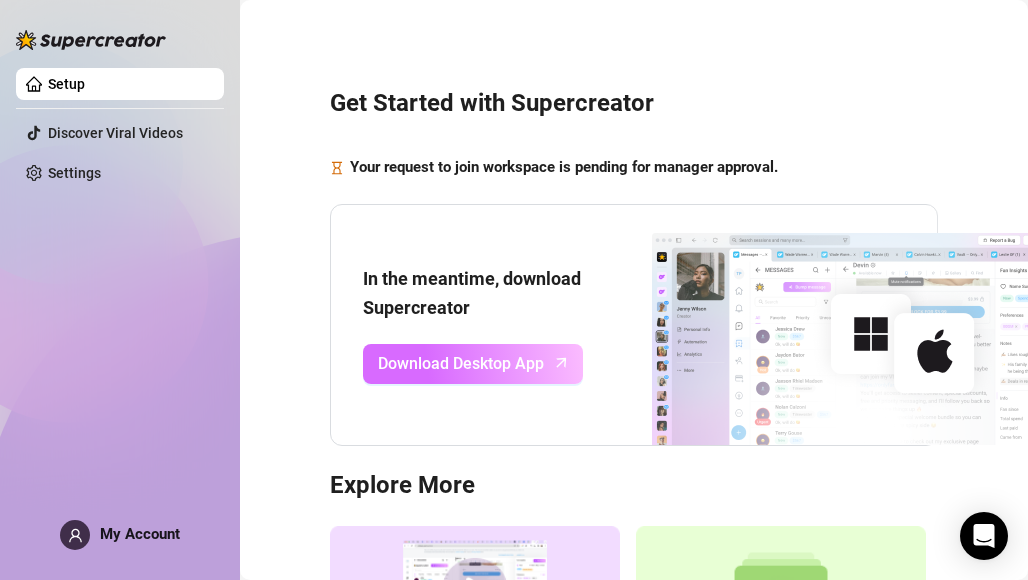 click on "Download Desktop App" at bounding box center [461, 363] 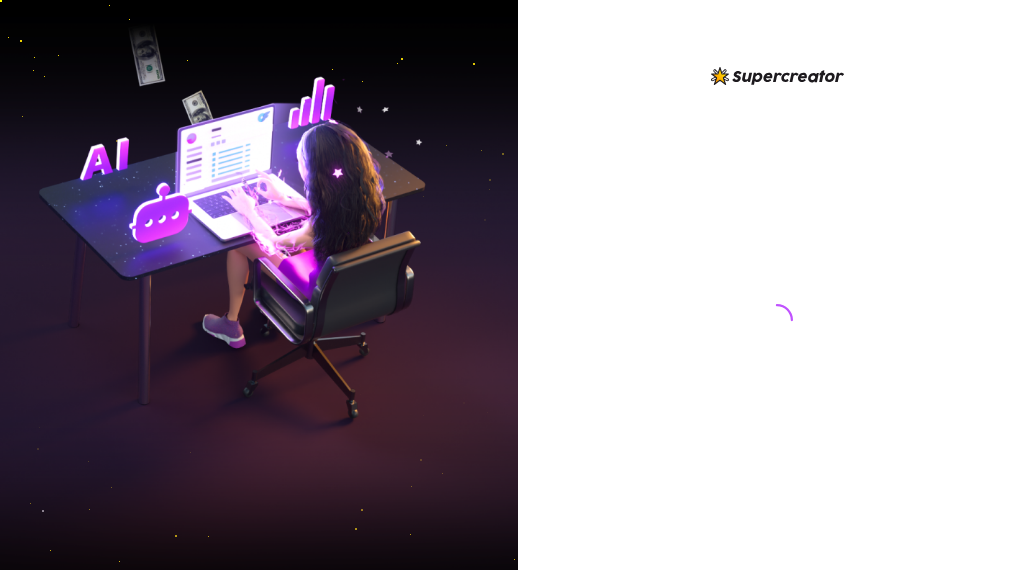 scroll, scrollTop: 0, scrollLeft: 0, axis: both 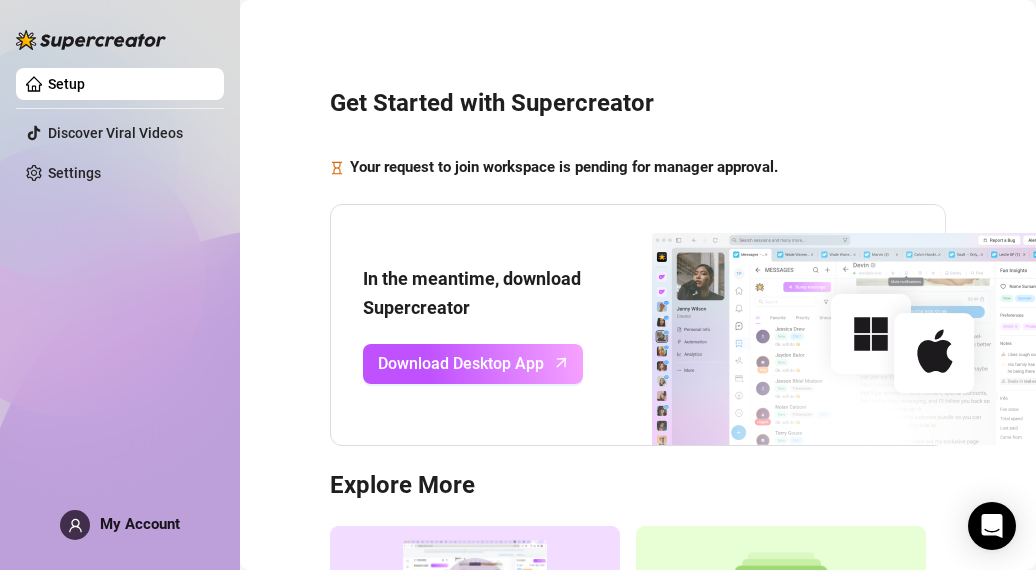 click on "Setup Discover Viral Videos Settings My Account" at bounding box center (120, 276) 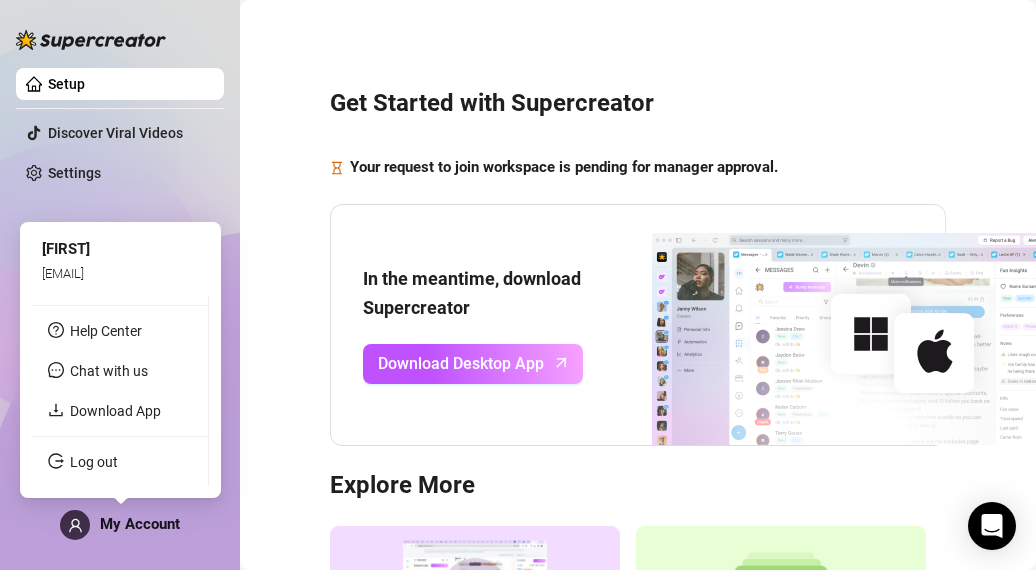 click on "My Account" at bounding box center (120, 525) 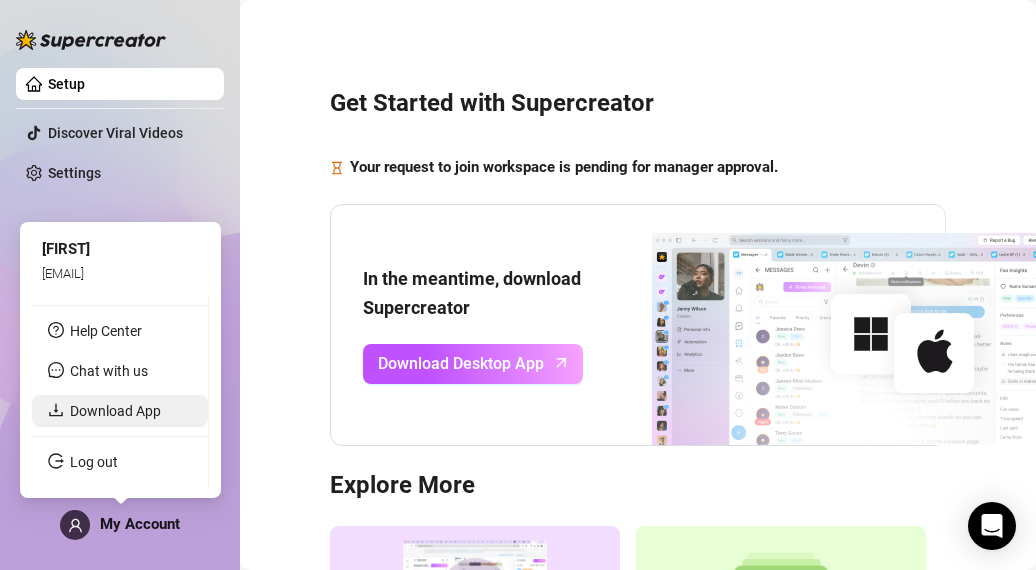 click on "Download App" at bounding box center [115, 411] 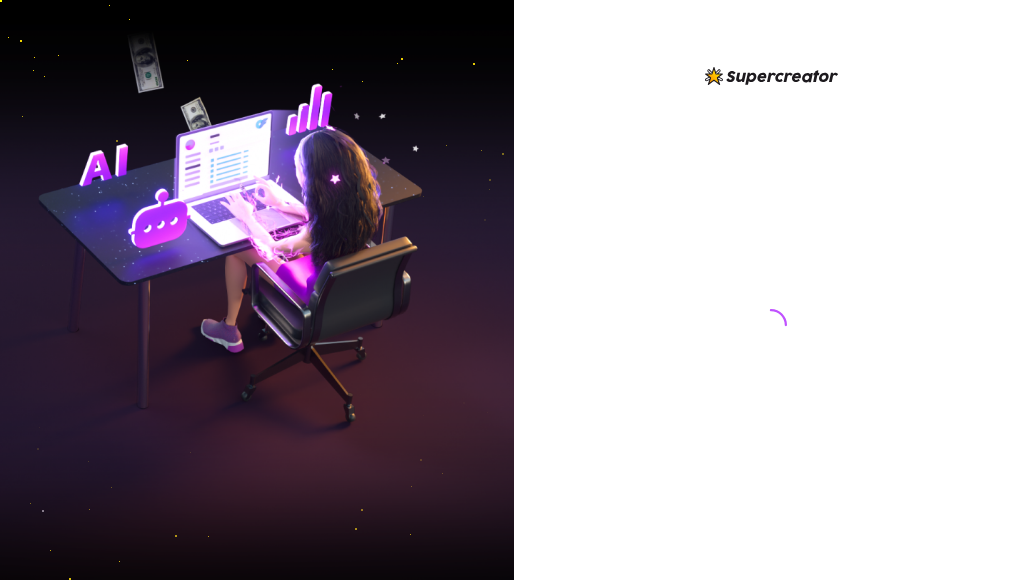 scroll, scrollTop: 0, scrollLeft: 0, axis: both 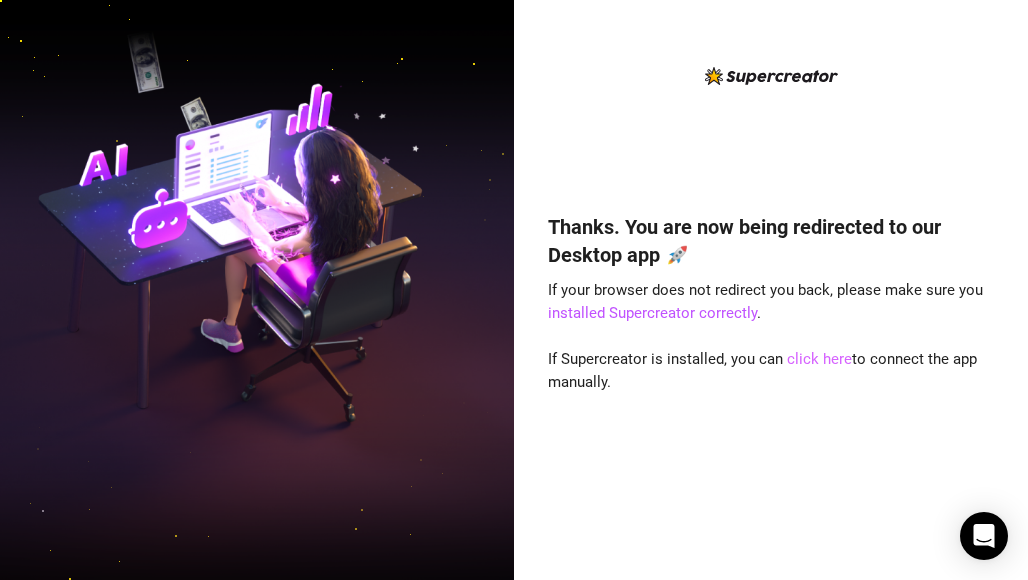 click on "click here" at bounding box center [819, 359] 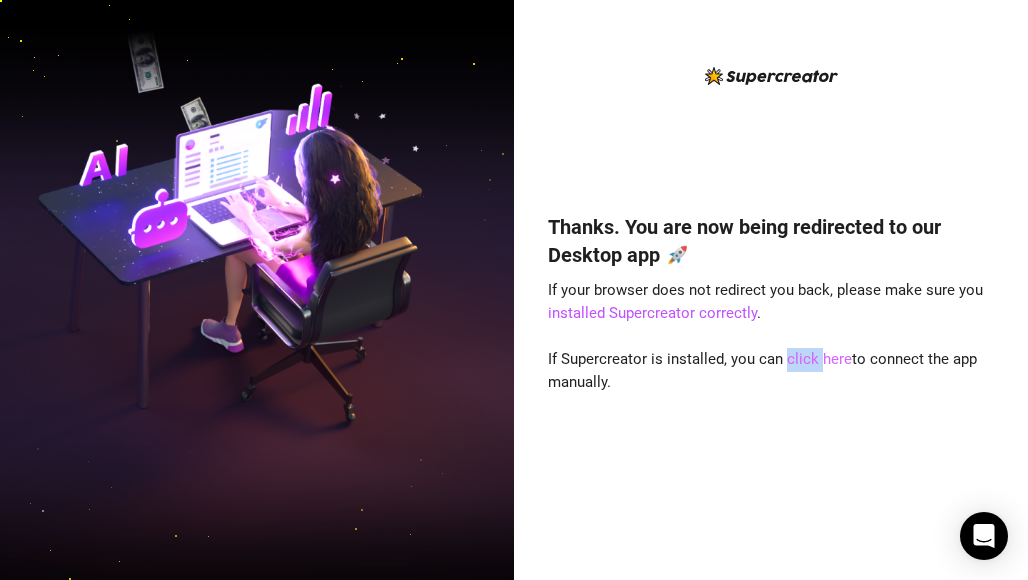 click on "click here" at bounding box center (819, 359) 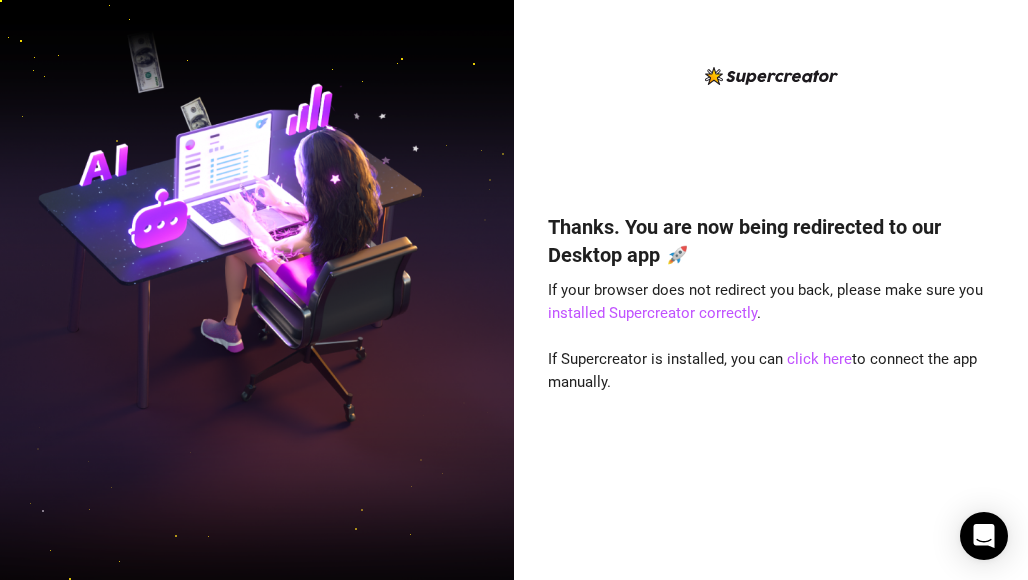 click on "Thanks. You are now being redirected to our Desktop app 🚀 If your browser does not redirect you back, please make sure you   installed Supercreator correctly . If Supercreator is installed, you can   click here  to connect the app manually." at bounding box center (771, 367) 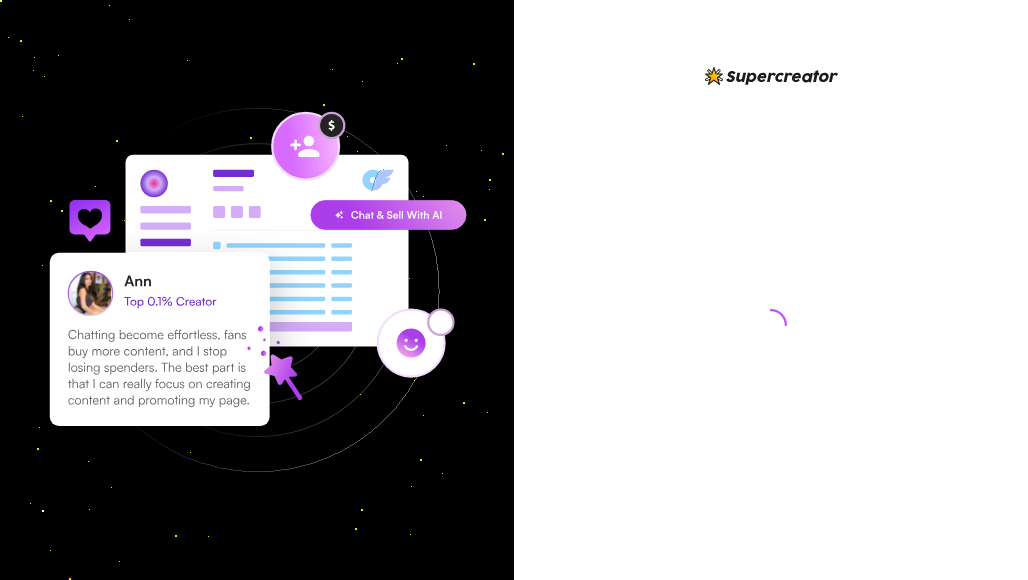 scroll, scrollTop: 0, scrollLeft: 0, axis: both 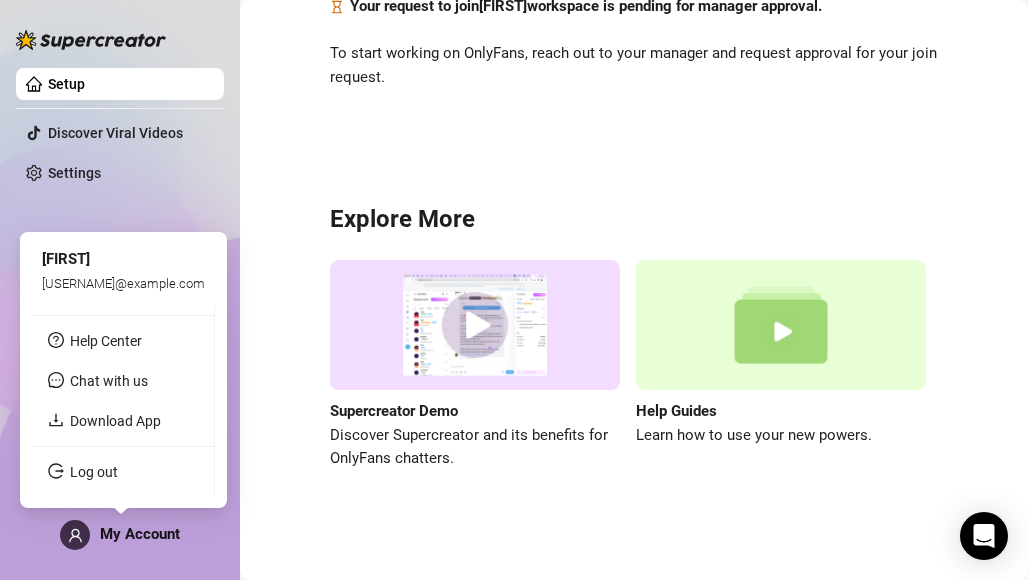 click on "My Account" at bounding box center [140, 534] 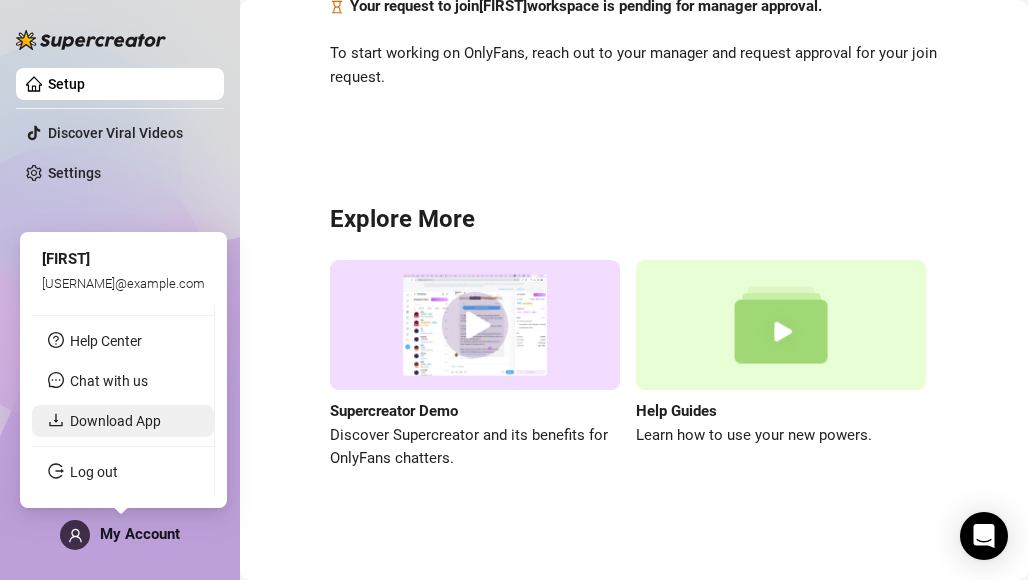 click on "Download App" at bounding box center (115, 421) 